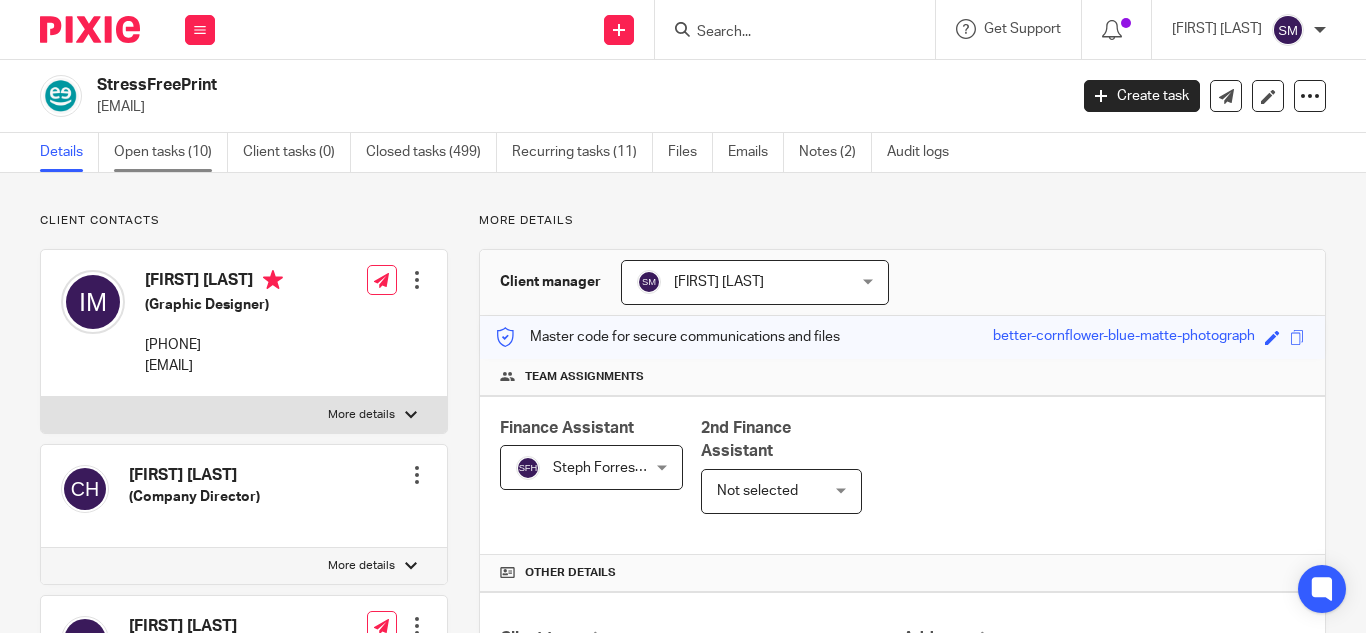 scroll, scrollTop: 0, scrollLeft: 0, axis: both 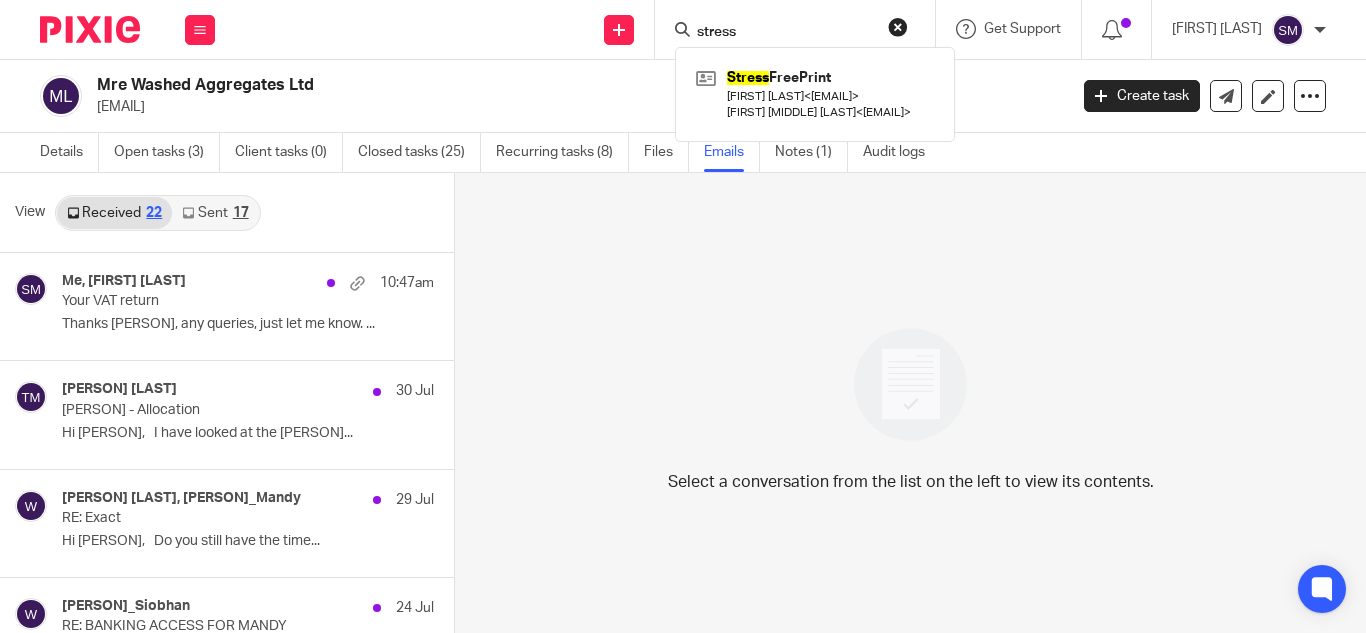 click on "Mre Washed Aggregates Ltd
callum@wmahers.com
Create task
Update from Companies House
Export data
Merge
Archive client" at bounding box center (683, 96) 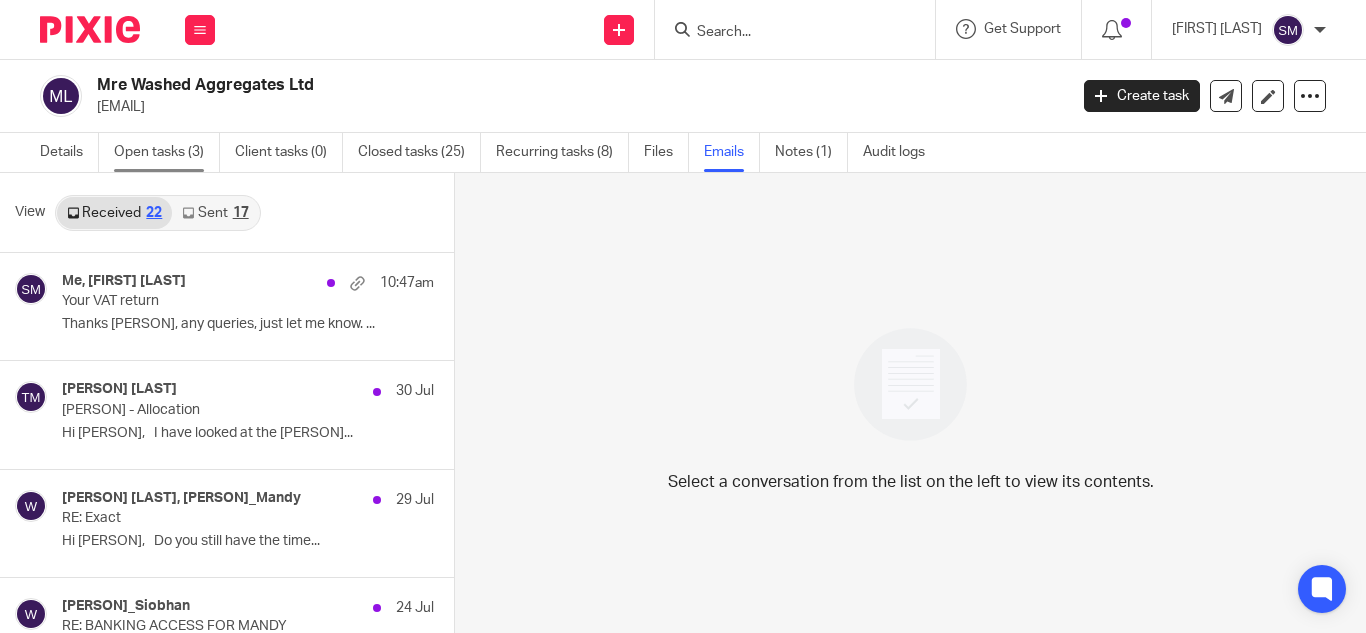 click on "Open tasks (3)" at bounding box center (167, 152) 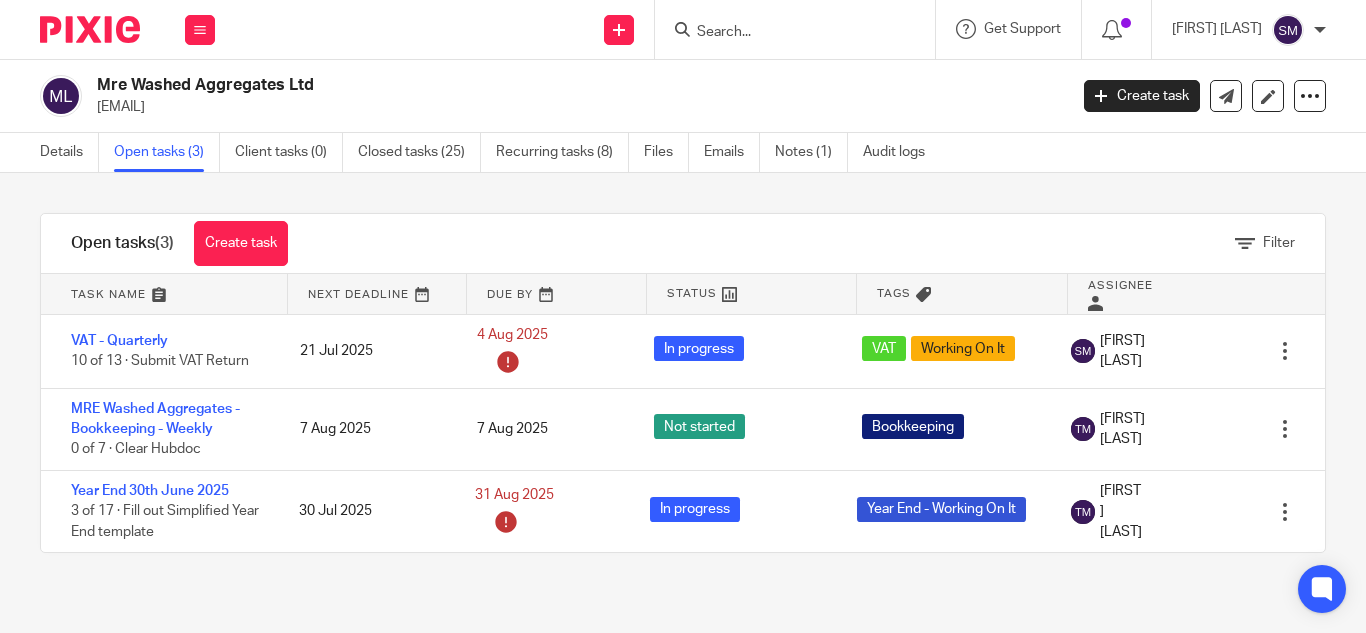 scroll, scrollTop: 0, scrollLeft: 0, axis: both 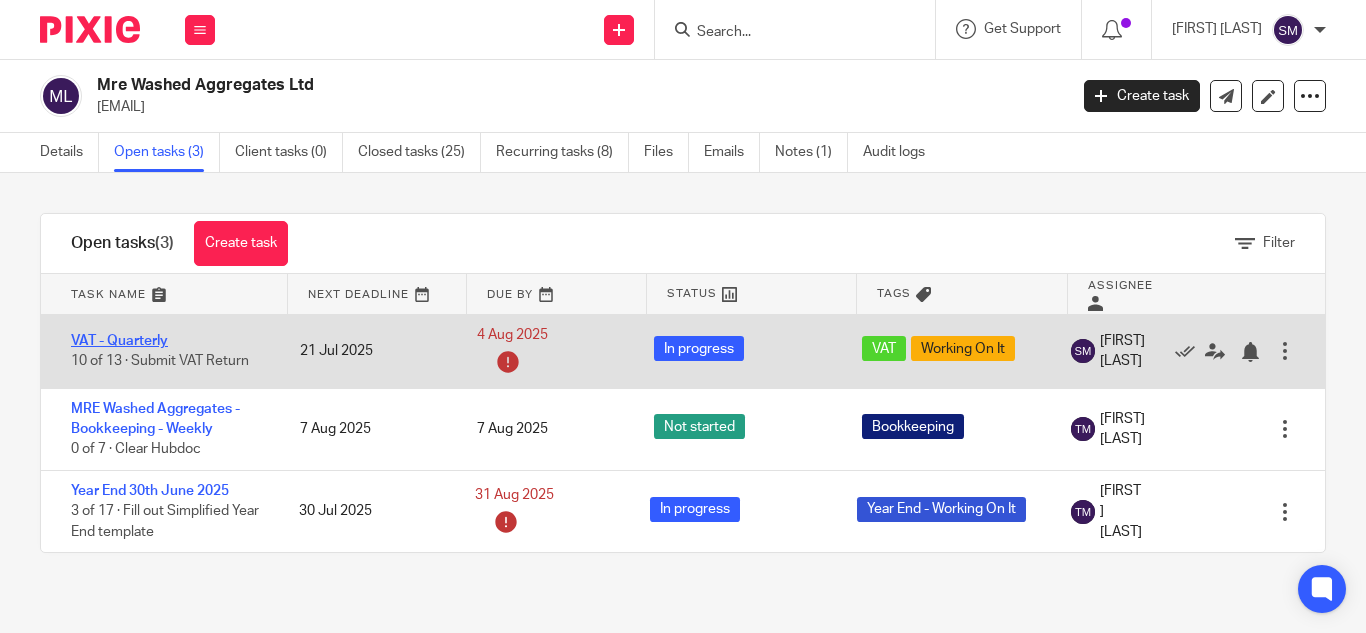 click on "VAT - Quarterly" at bounding box center (119, 341) 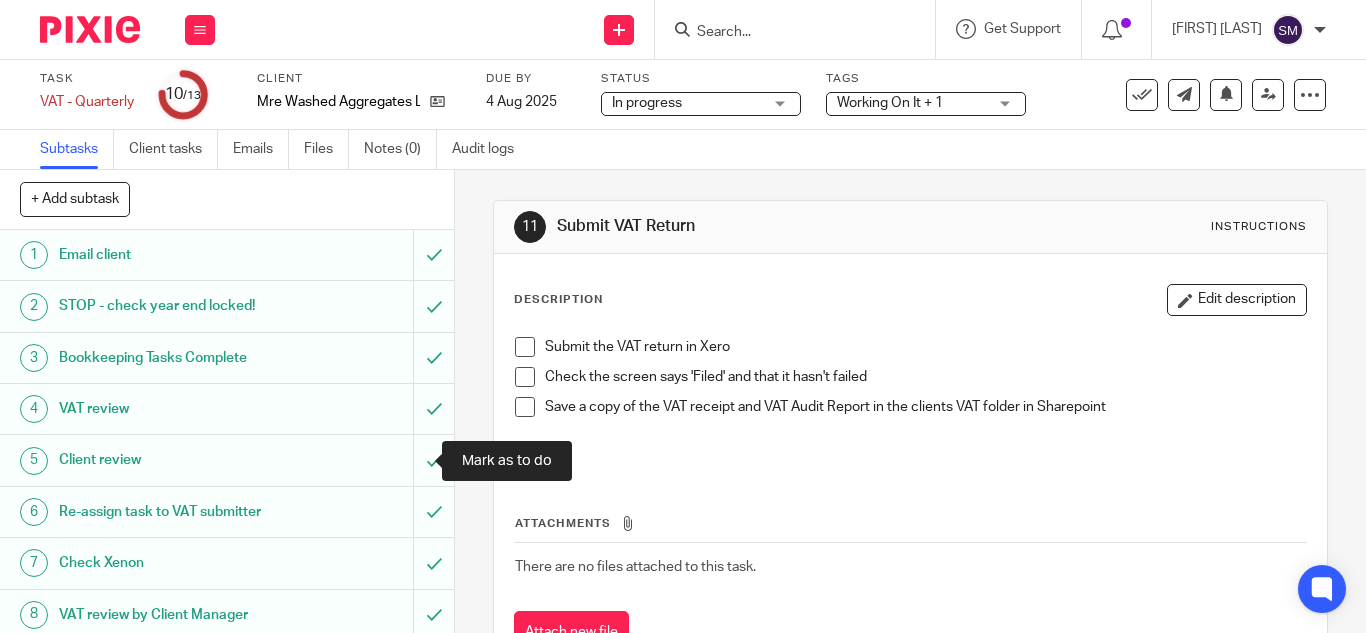 scroll, scrollTop: 0, scrollLeft: 0, axis: both 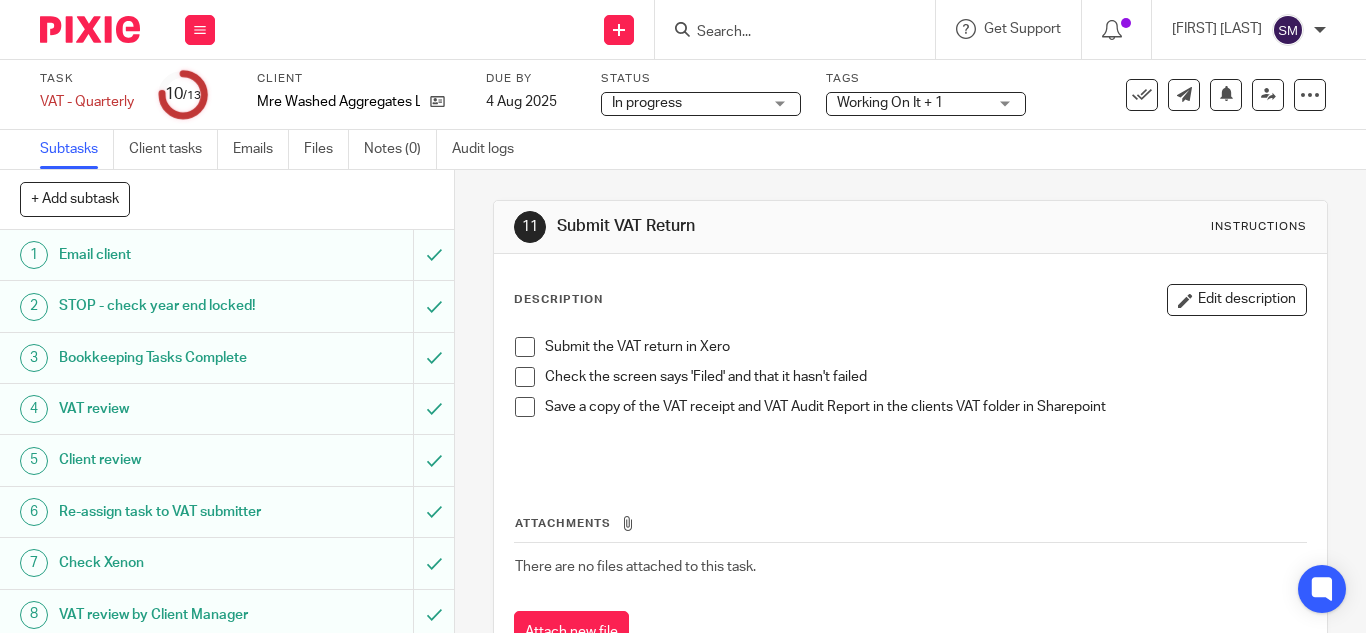click at bounding box center (525, 347) 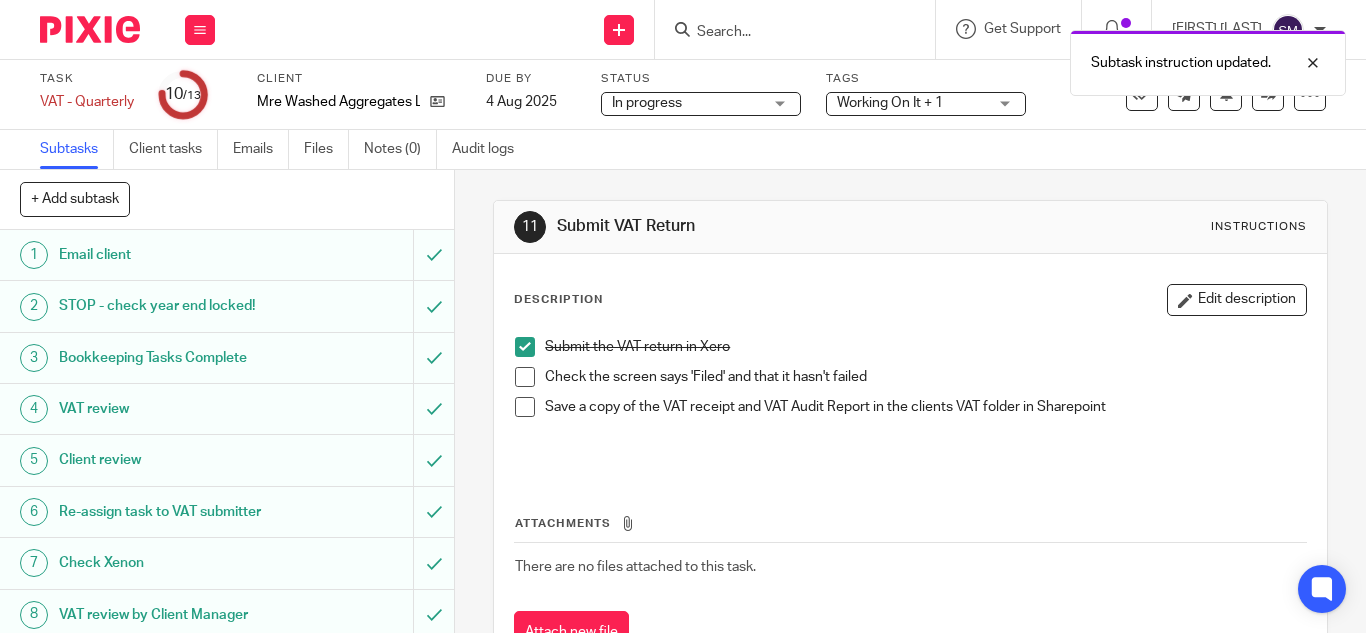 click at bounding box center [525, 377] 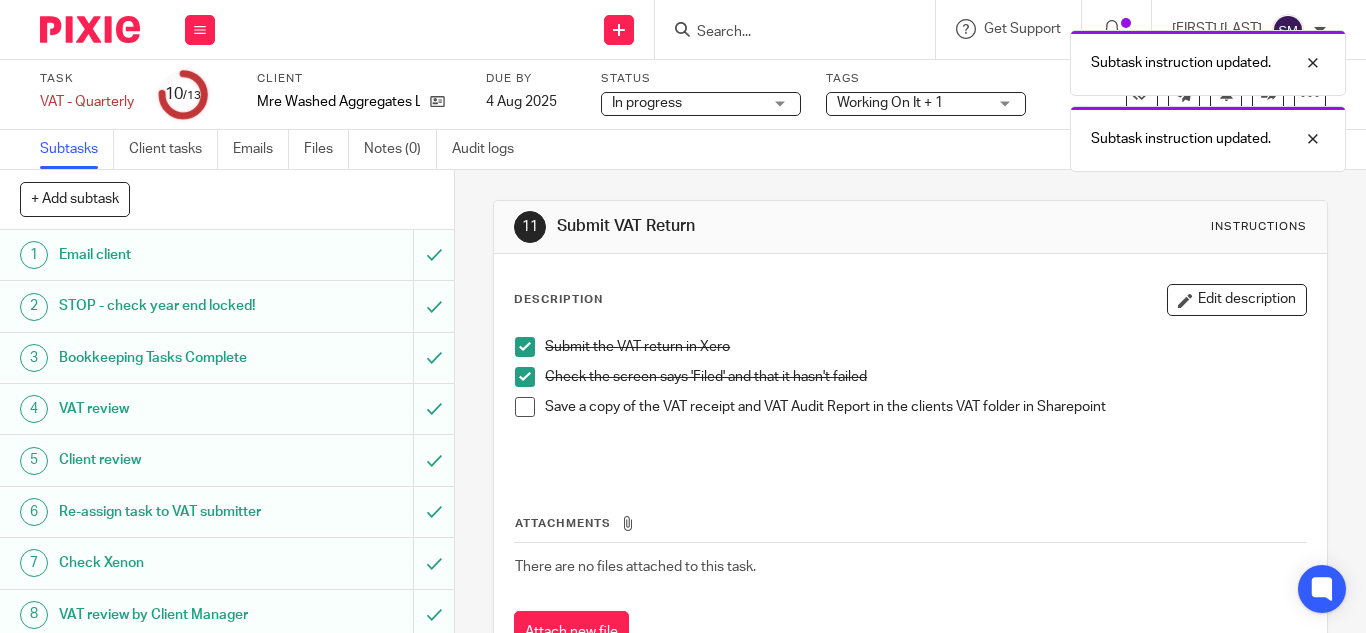 click at bounding box center [525, 407] 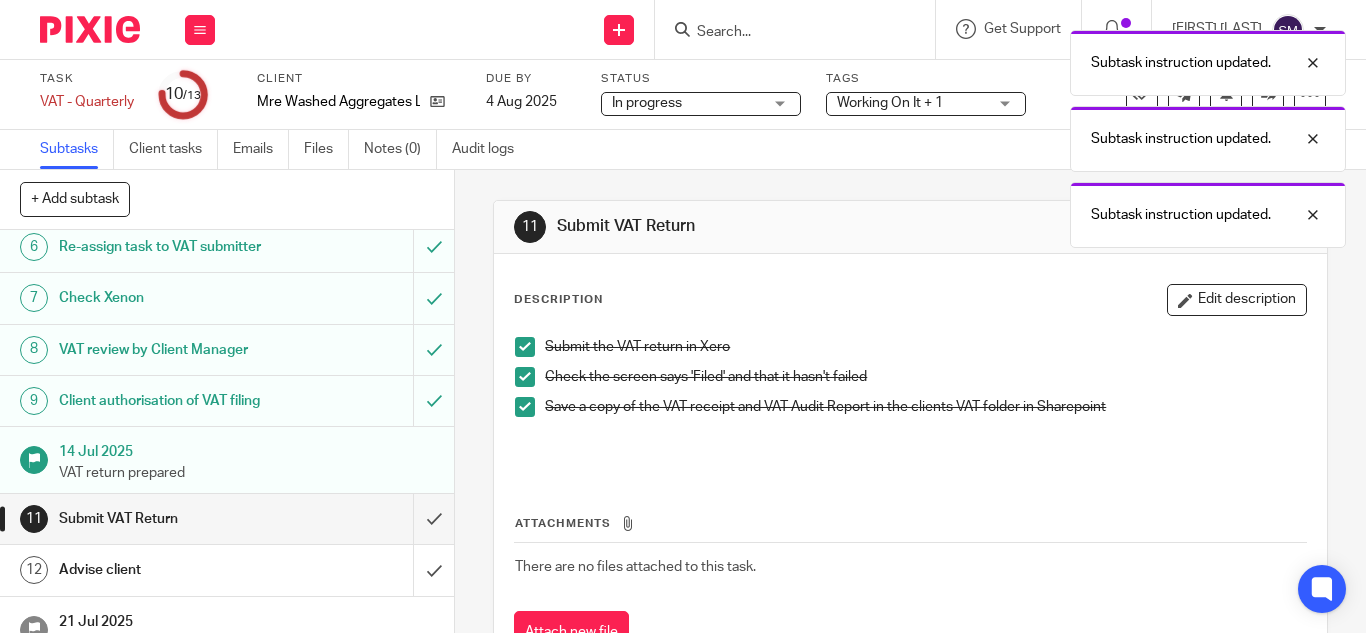 scroll, scrollTop: 295, scrollLeft: 0, axis: vertical 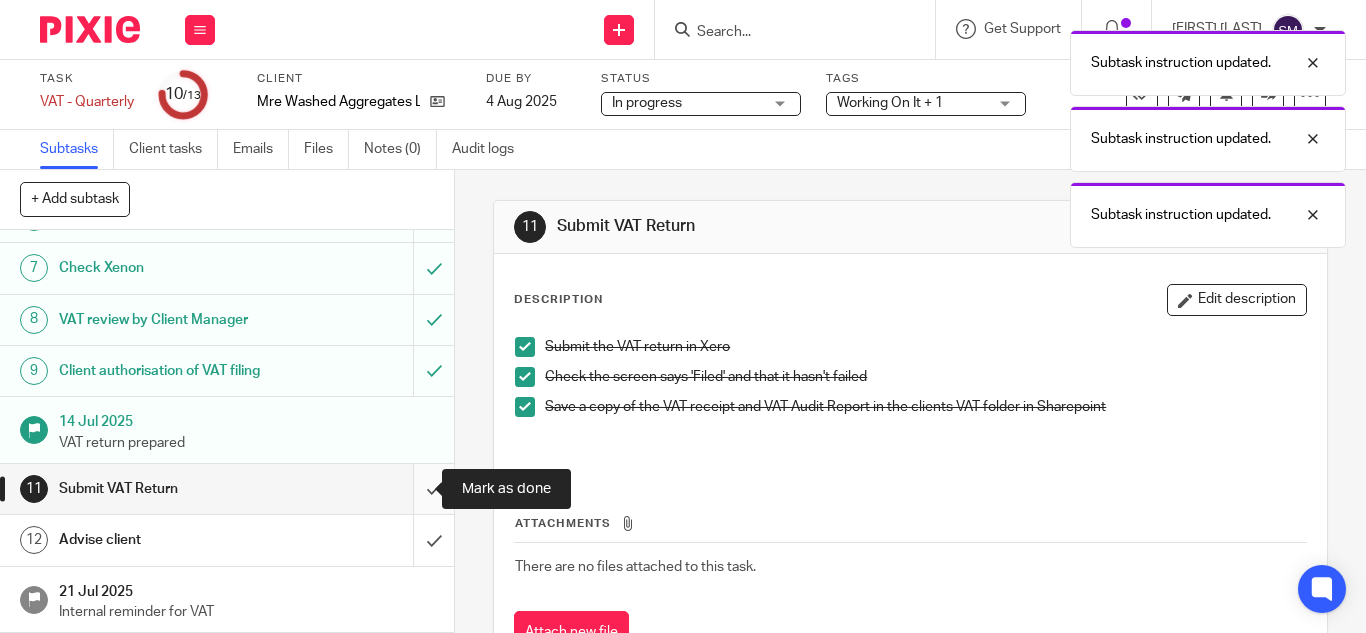 click at bounding box center [227, 489] 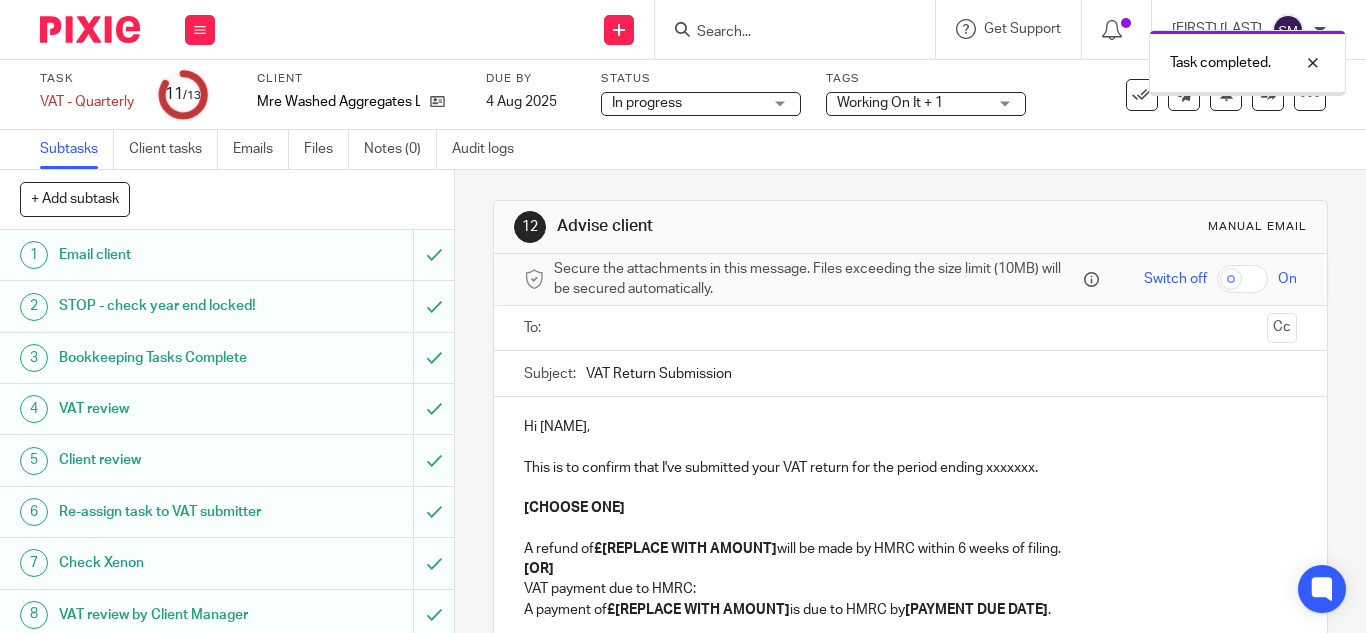 scroll, scrollTop: 0, scrollLeft: 0, axis: both 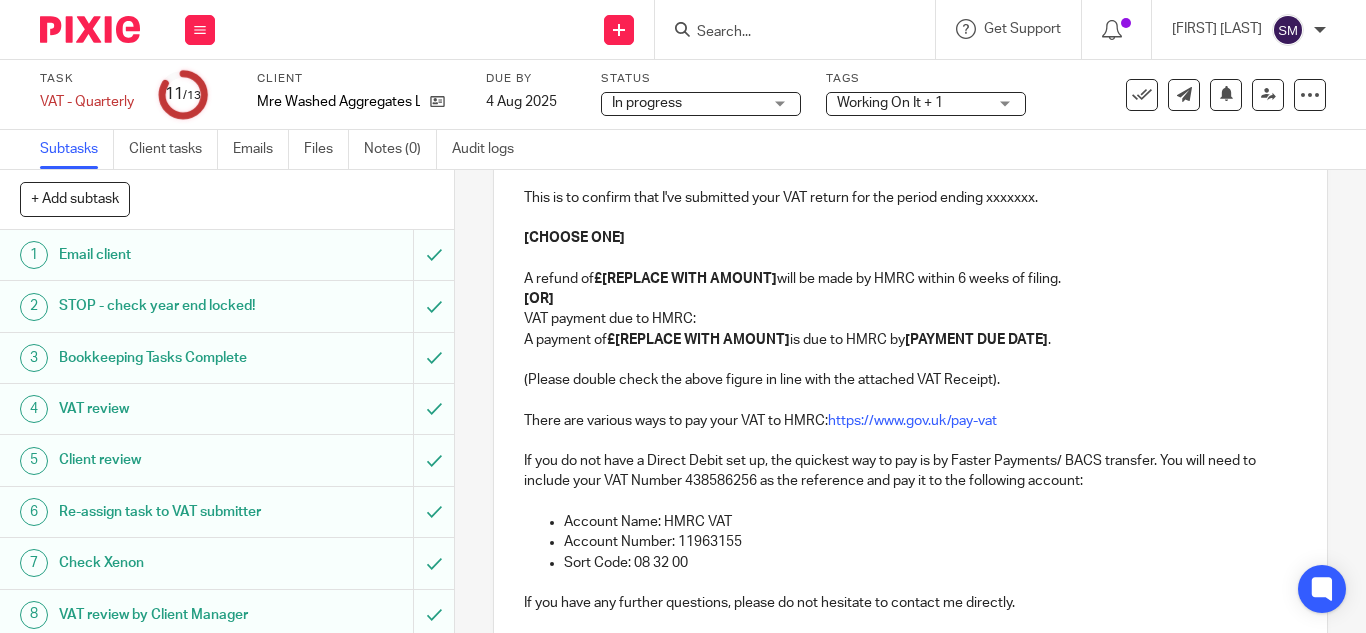 click on "VAT payment due to HMRC:" at bounding box center [910, 319] 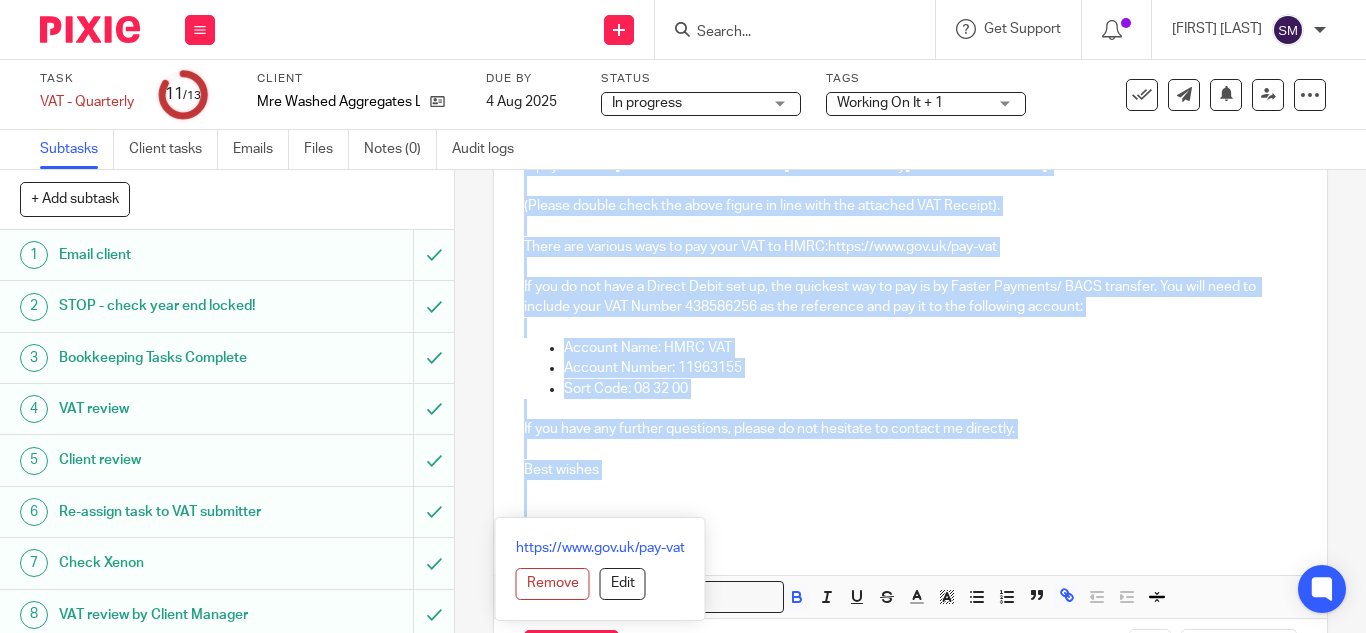 scroll, scrollTop: 526, scrollLeft: 0, axis: vertical 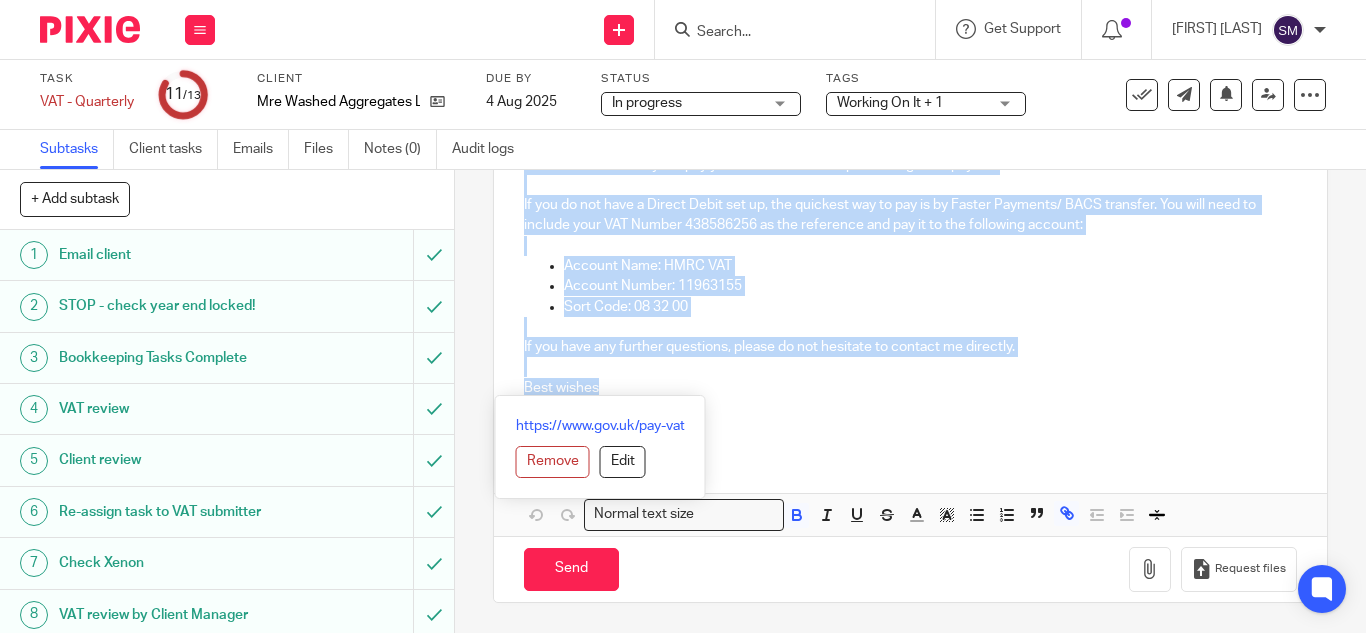 drag, startPoint x: 517, startPoint y: 341, endPoint x: 609, endPoint y: 391, distance: 104.70912 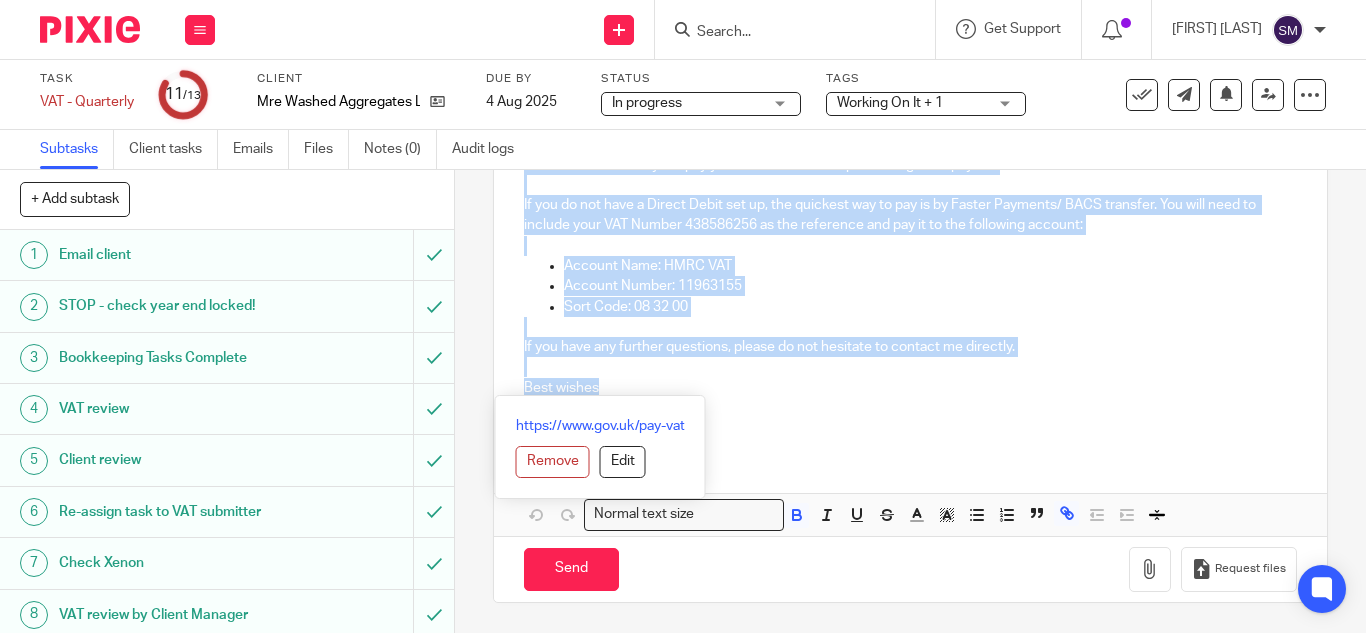 click on "Hi Callum, This is to confirm that I've submitted your VAT return for the period ending xxxxxxx. [CHOOSE ONE] A refund of  £[REPLACE WITH AMOUNT]  will be made by HMRC within 6 weeks of filing. [OR] VAT payment due to HMRC: A payment of  £[REPLACE WITH AMOUNT]  is due to HMRC by  [PAYMENT DUE DATE] . (Please double check the above figure in line with the attached VAT Receipt). There are various ways to pay your VAT to HMRC:  https://www.gov.uk/pay-vat If you do not have a Direct Debit set up, the quickest way to pay is by Faster Payments/ BACS transfer. You will need to include your VAT Number 438586256 as the reference and pay it to the following account: Account Name: HMRC VAT Account Number: 11963155 Sort Code: 08 32 00 If you have any further questions, please do not hesitate to contact me directly. Best wishes" at bounding box center [910, 162] 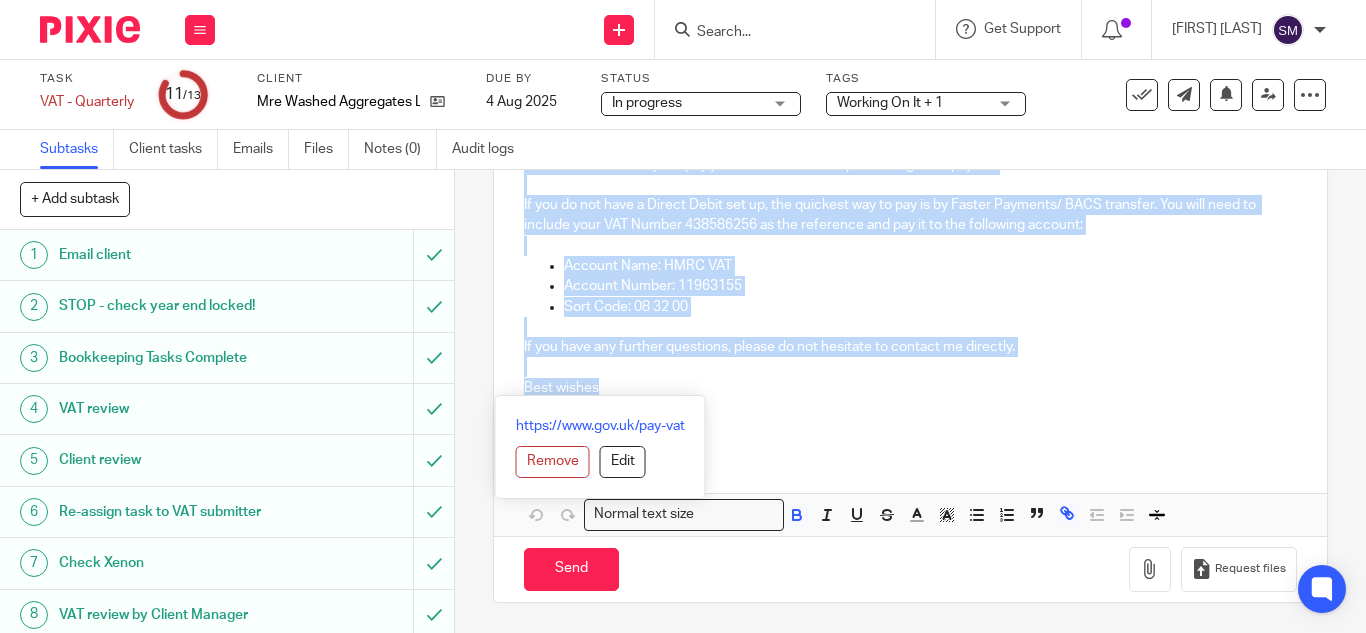 copy on "A payment of  £[REPLACE WITH AMOUNT]  is due to HMRC by  [PAYMENT DUE DATE] . (Please double check the above figure in line with the attached VAT Receipt). There are various ways to pay your VAT to HMRC:  https://www.gov.uk/pay-vat If you do not have a Direct Debit set up, the quickest way to pay is by Faster Payments/ BACS transfer. You will need to include your VAT Number 438586256 as the reference and pay it to the following account: Account Name: HMRC VAT Account Number: 11963155 Sort Code: 08 32 00 If you have any further questions, please do not hesitate to contact me directly. Best wishes" 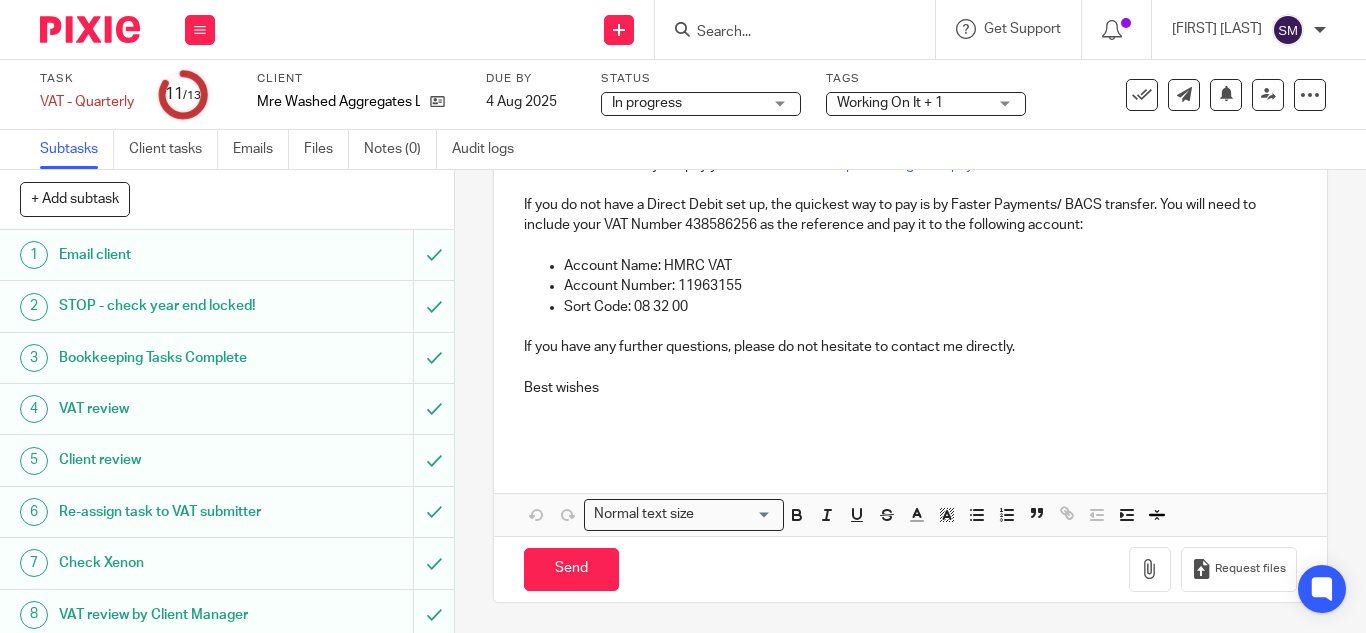 click at bounding box center (910, 408) 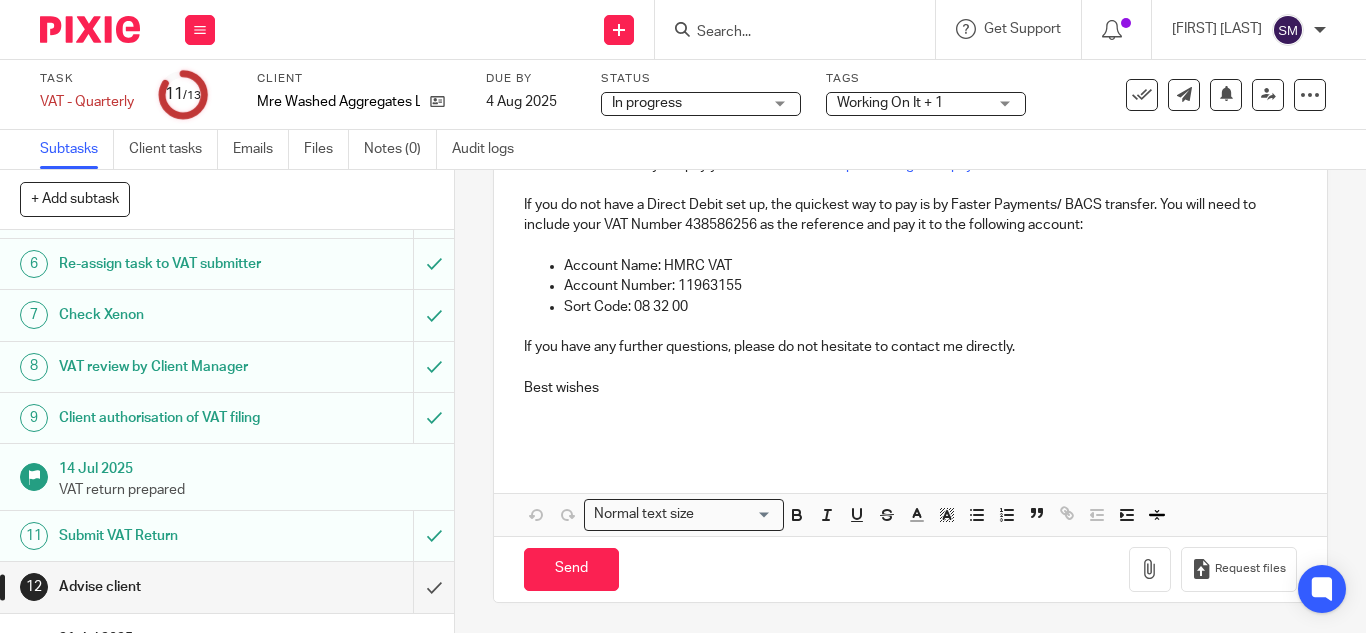 scroll, scrollTop: 295, scrollLeft: 0, axis: vertical 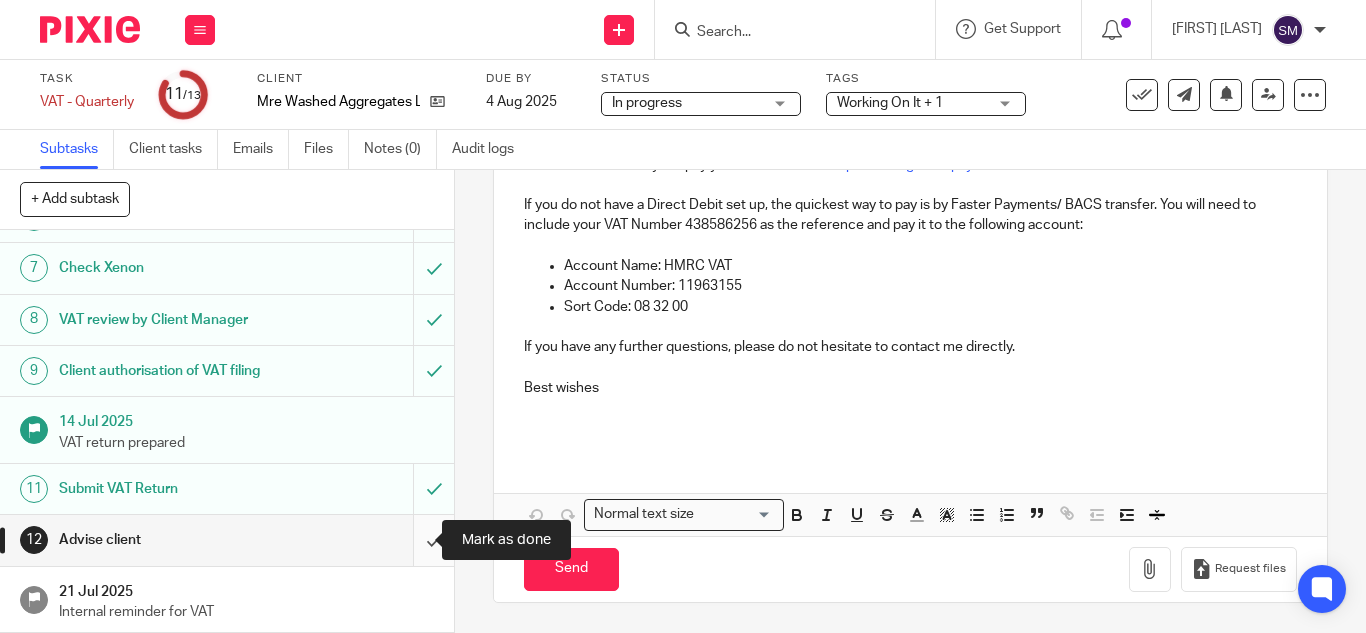 click at bounding box center (227, 540) 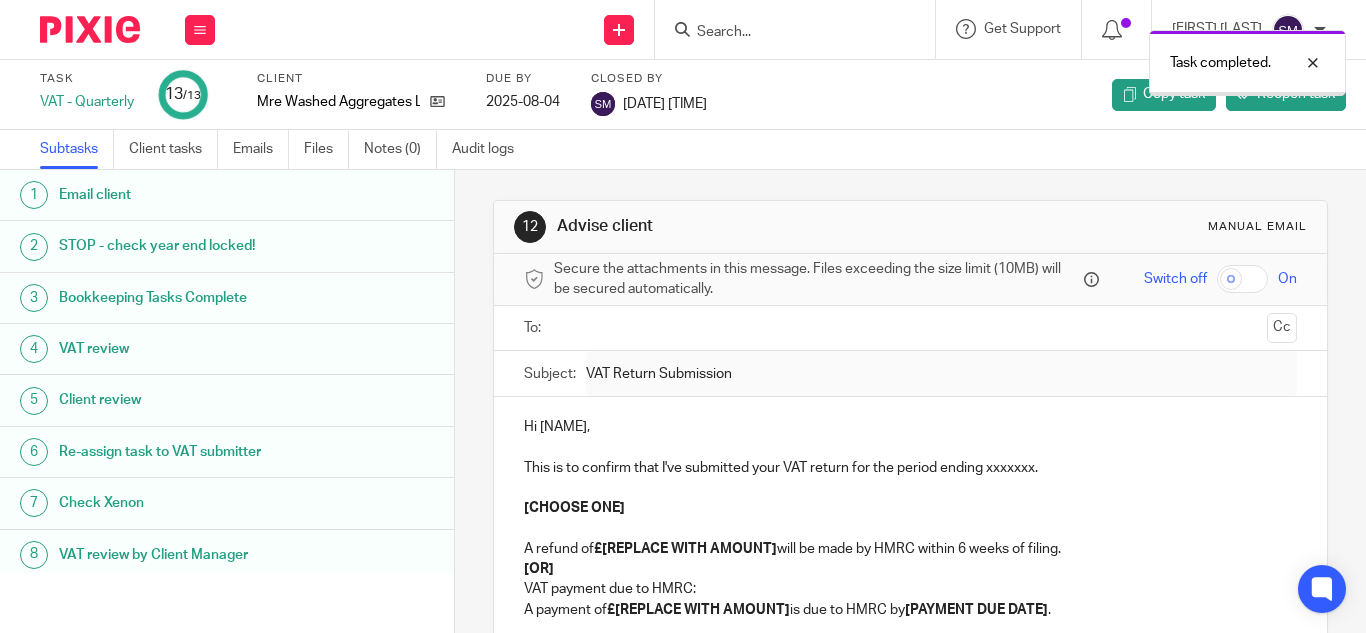 scroll, scrollTop: 0, scrollLeft: 0, axis: both 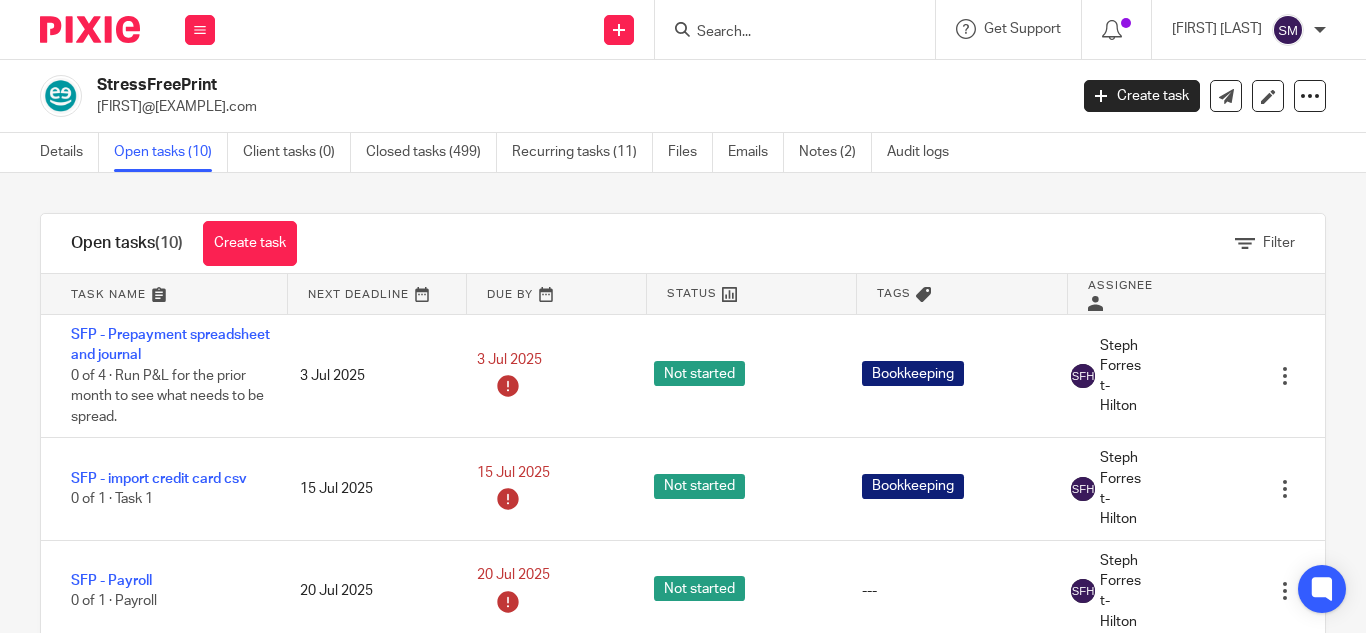 click at bounding box center (785, 33) 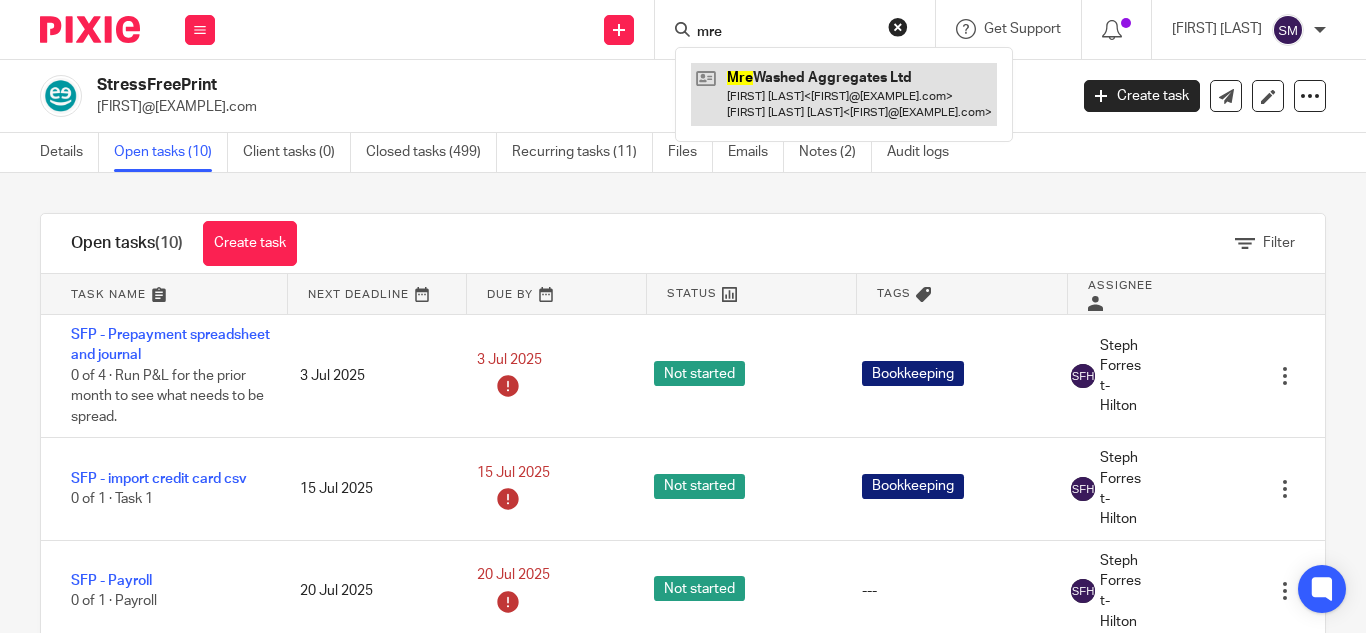 type on "mre" 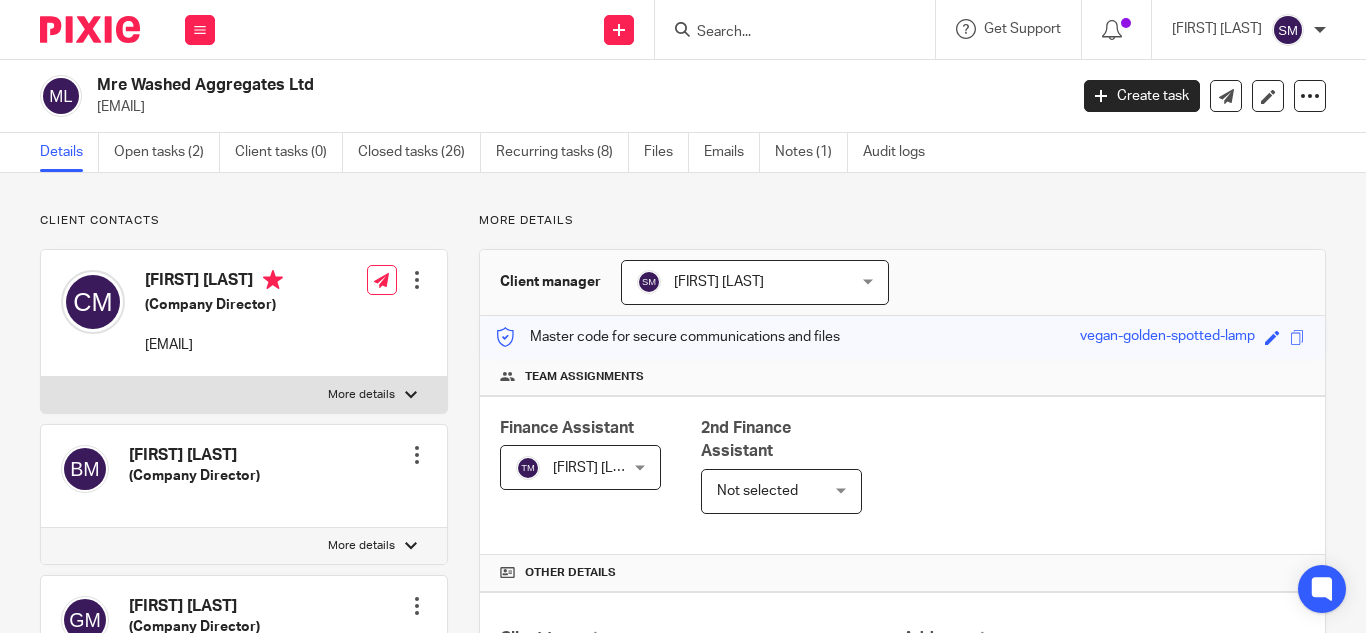 scroll, scrollTop: 0, scrollLeft: 0, axis: both 